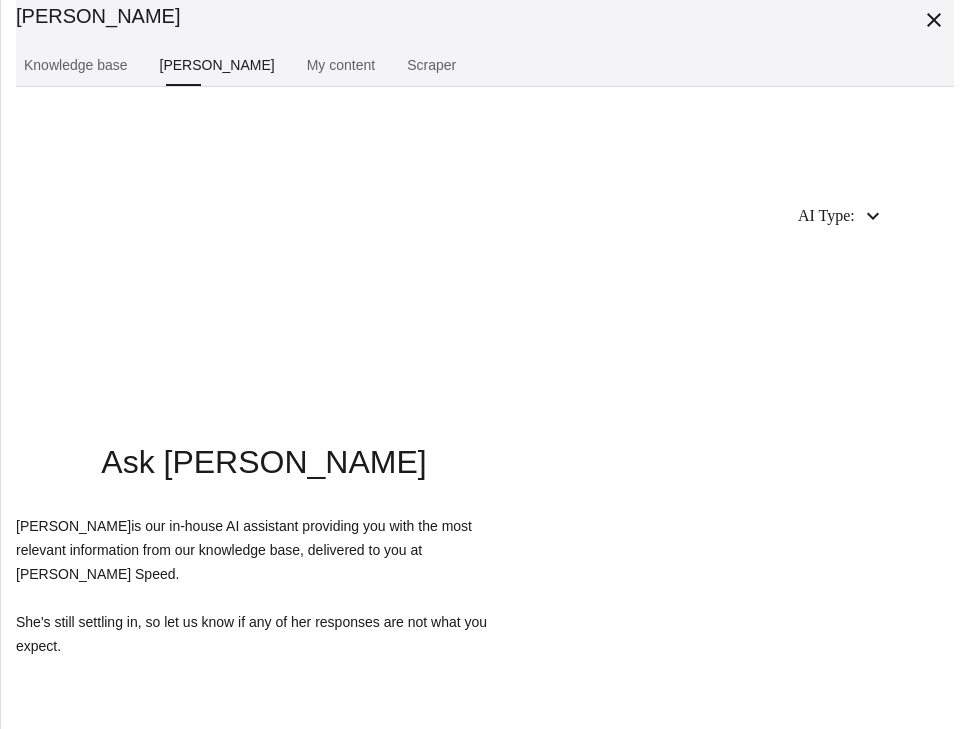 scroll, scrollTop: 0, scrollLeft: 0, axis: both 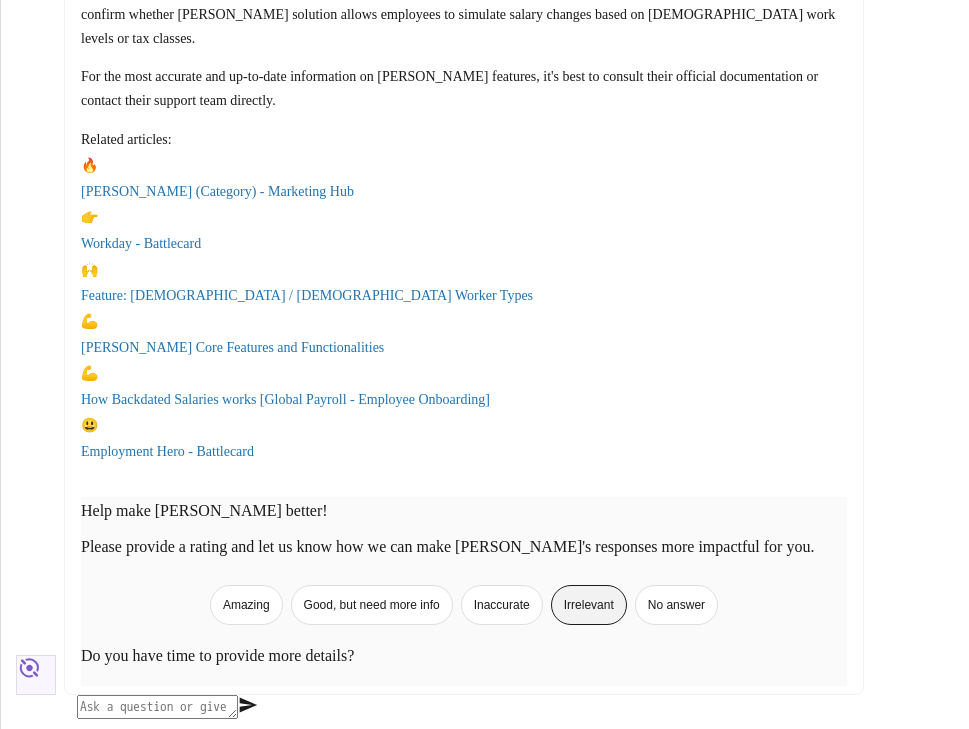 type on "Does [PERSON_NAME] solution provide employees with a vacation simulation tool?" 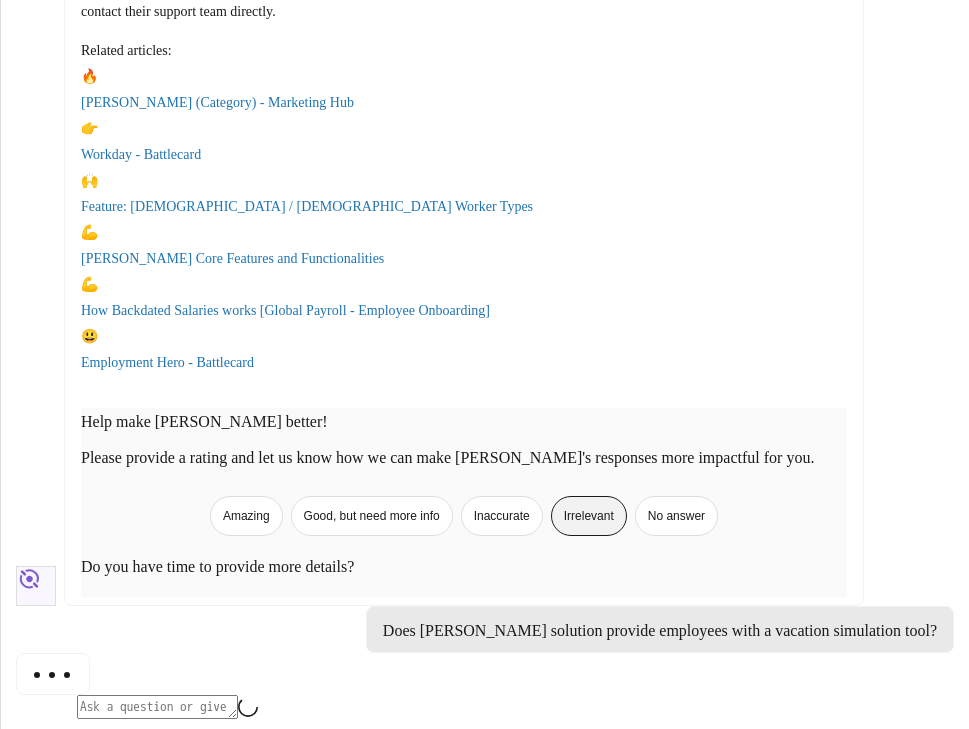 scroll, scrollTop: 1721, scrollLeft: 0, axis: vertical 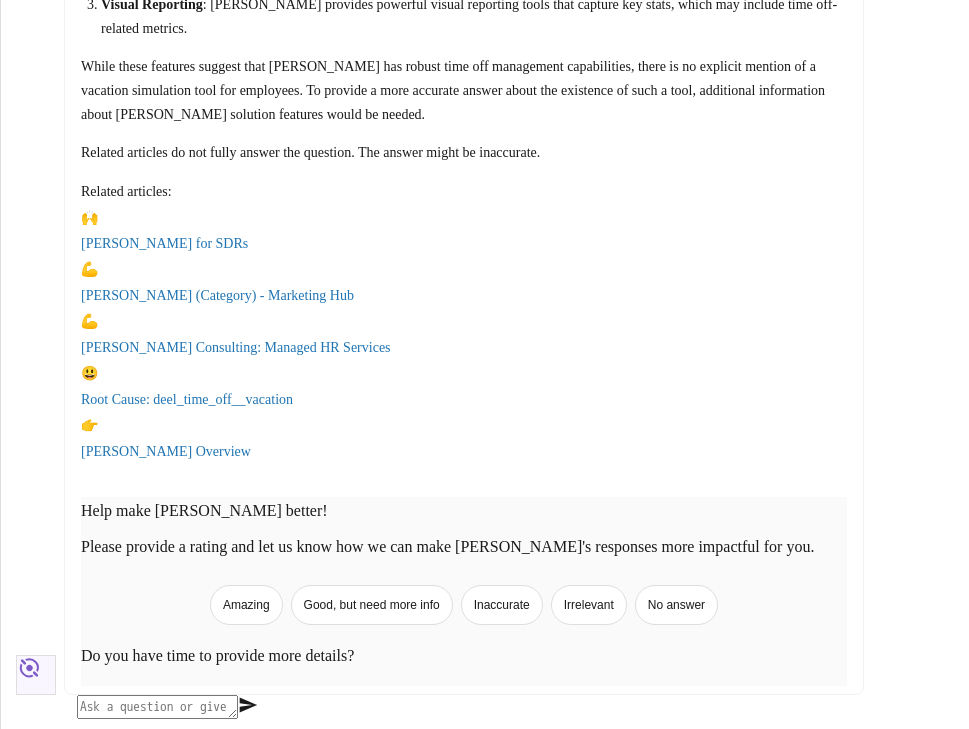 drag, startPoint x: 617, startPoint y: 256, endPoint x: 707, endPoint y: 369, distance: 144.46107 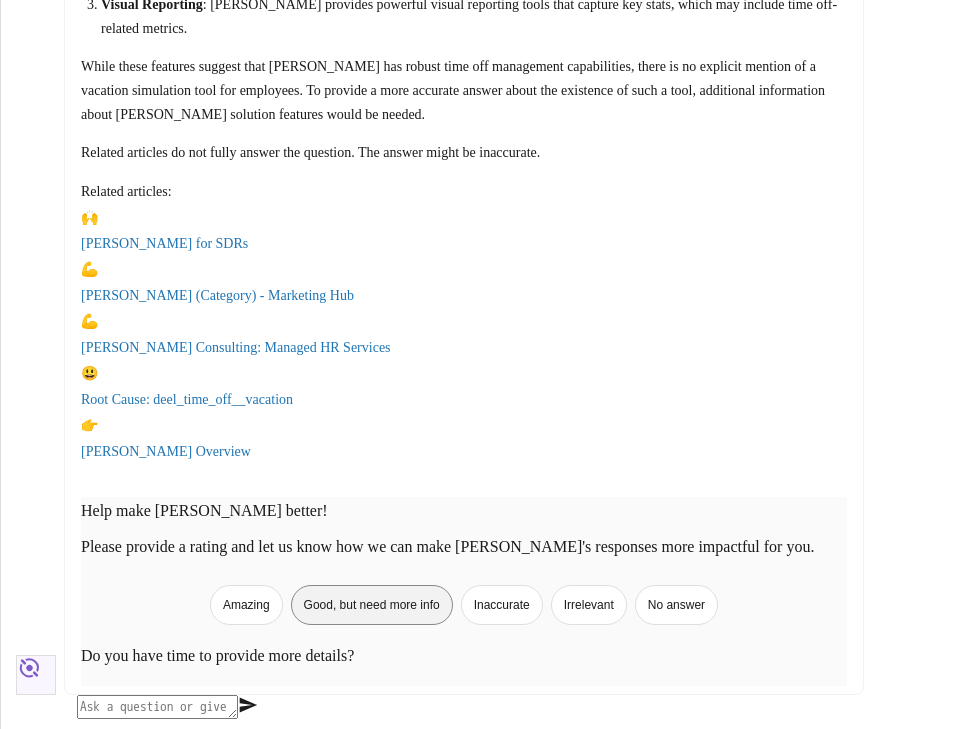 click on "Good, but need more info" at bounding box center (372, 605) 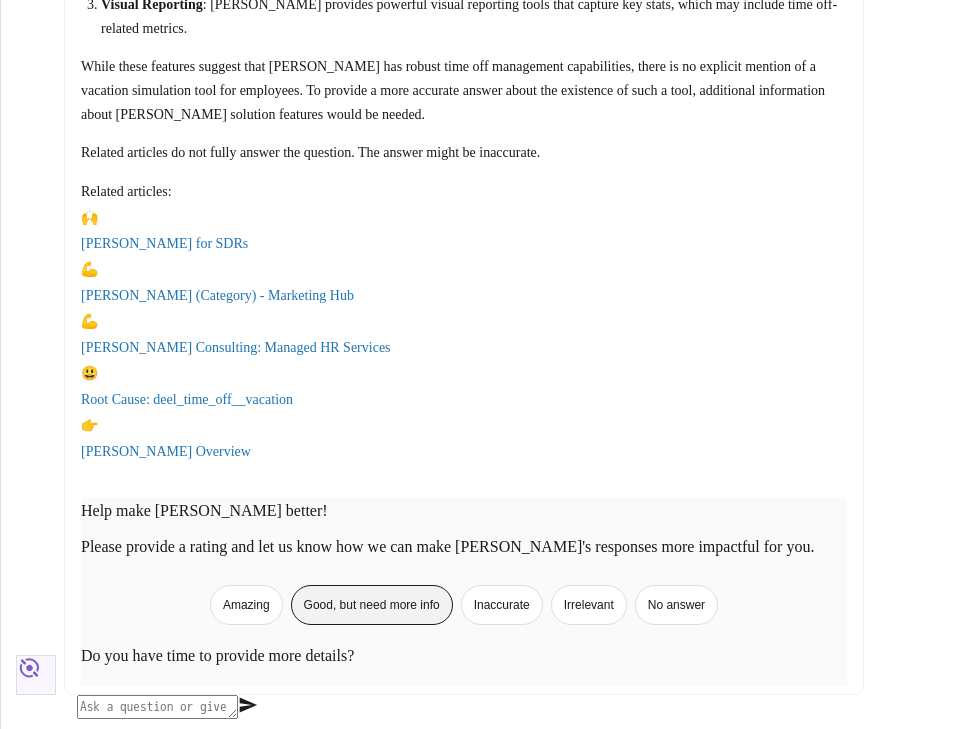 scroll, scrollTop: 2667, scrollLeft: 0, axis: vertical 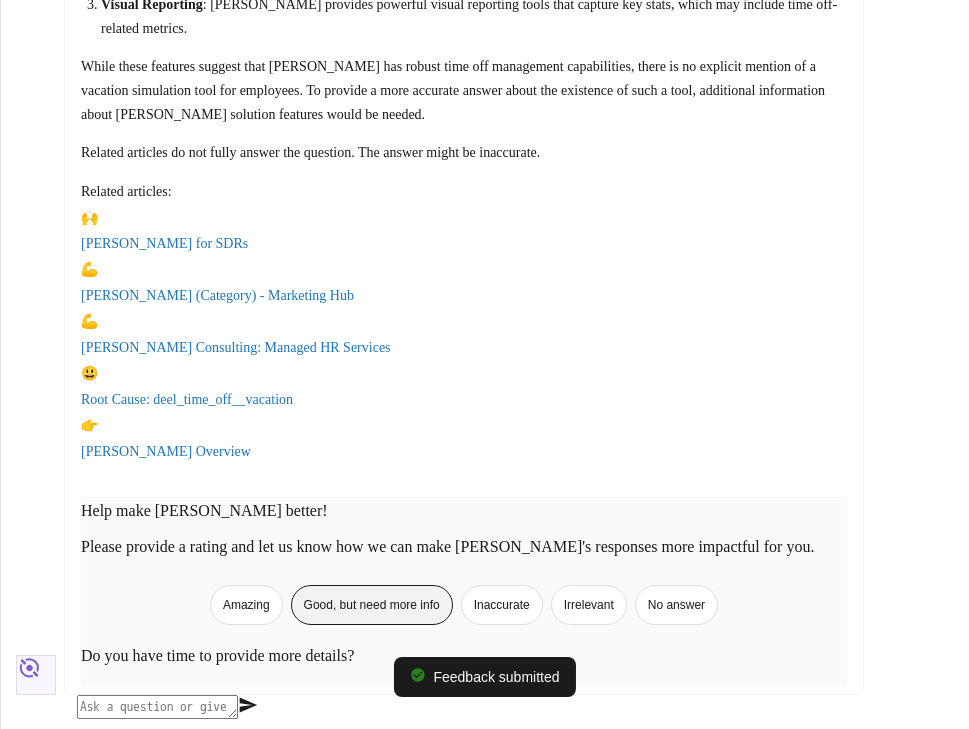 click at bounding box center [157, 707] 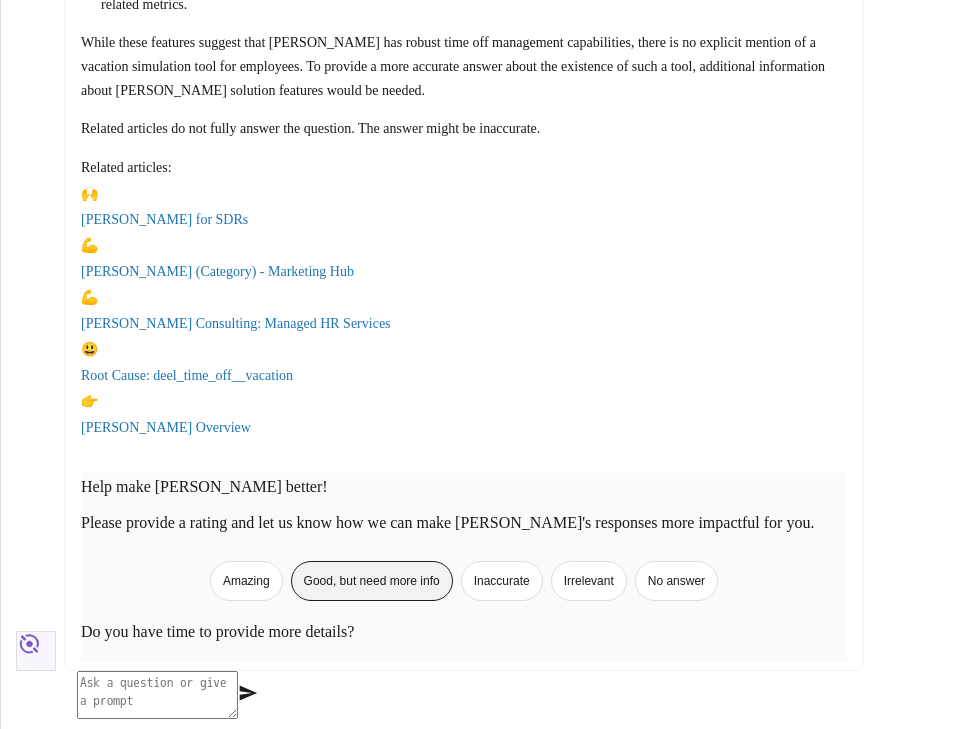 type on "Can [PERSON_NAME] solution display the remaining working days for short-term employees, including days used by previous employers, up to a maximum of 70 days?" 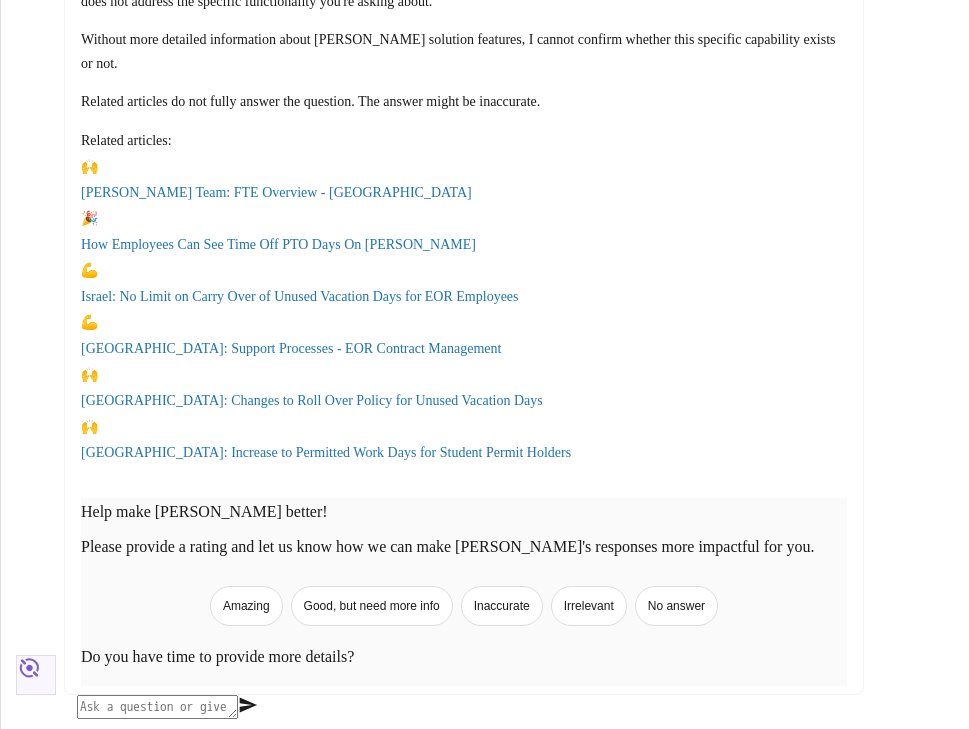 scroll, scrollTop: 3779, scrollLeft: 0, axis: vertical 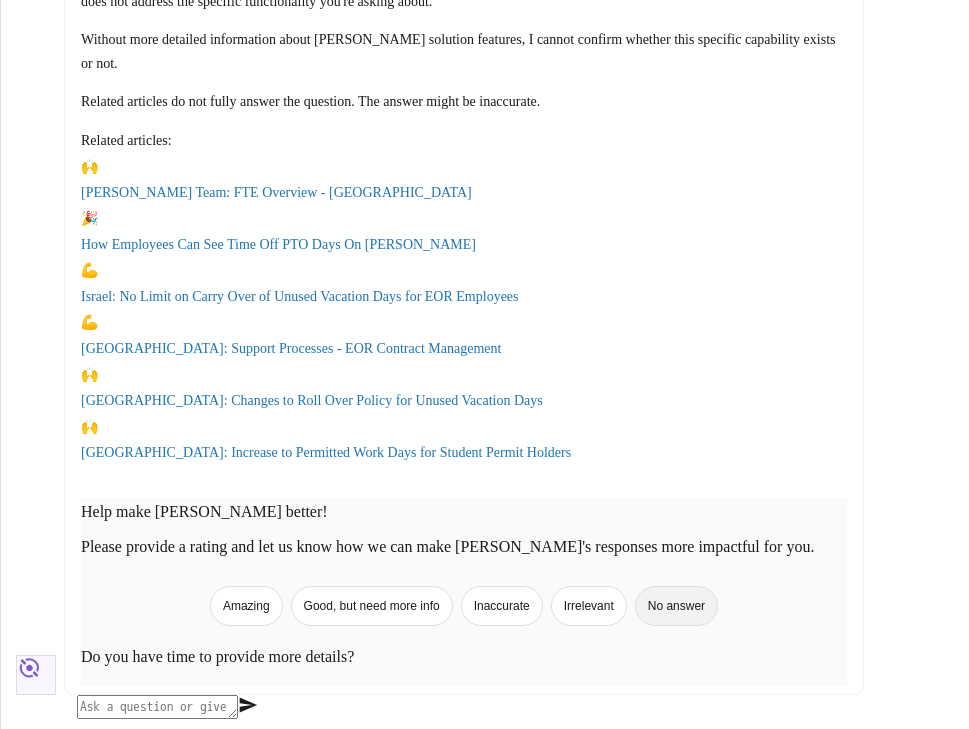 click on "No answer" at bounding box center (676, 606) 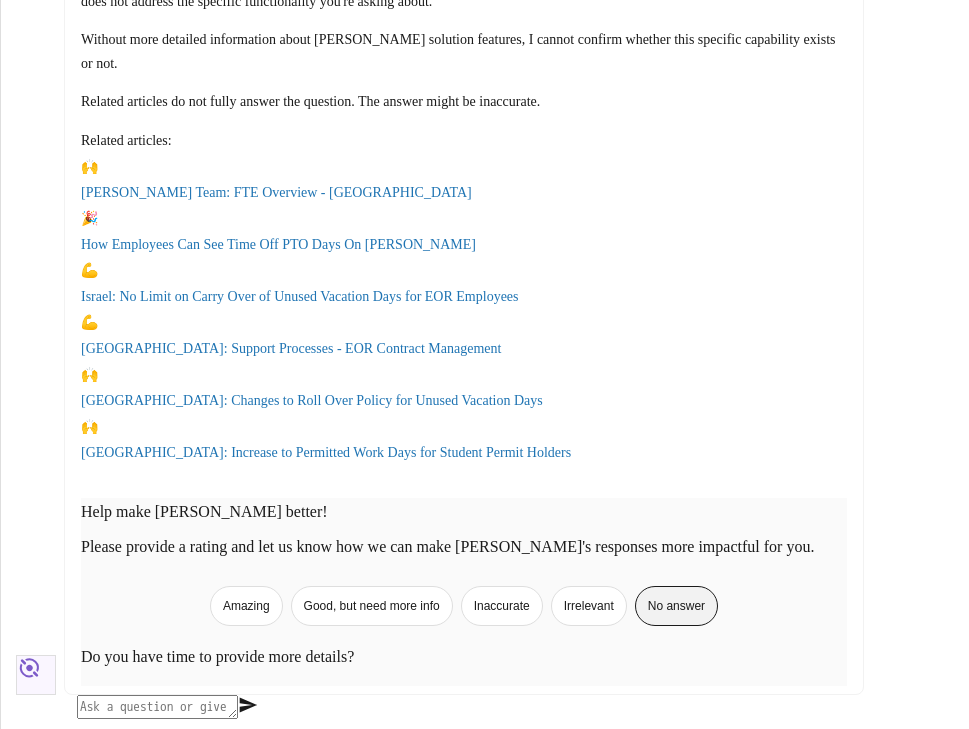 scroll, scrollTop: 3769, scrollLeft: 0, axis: vertical 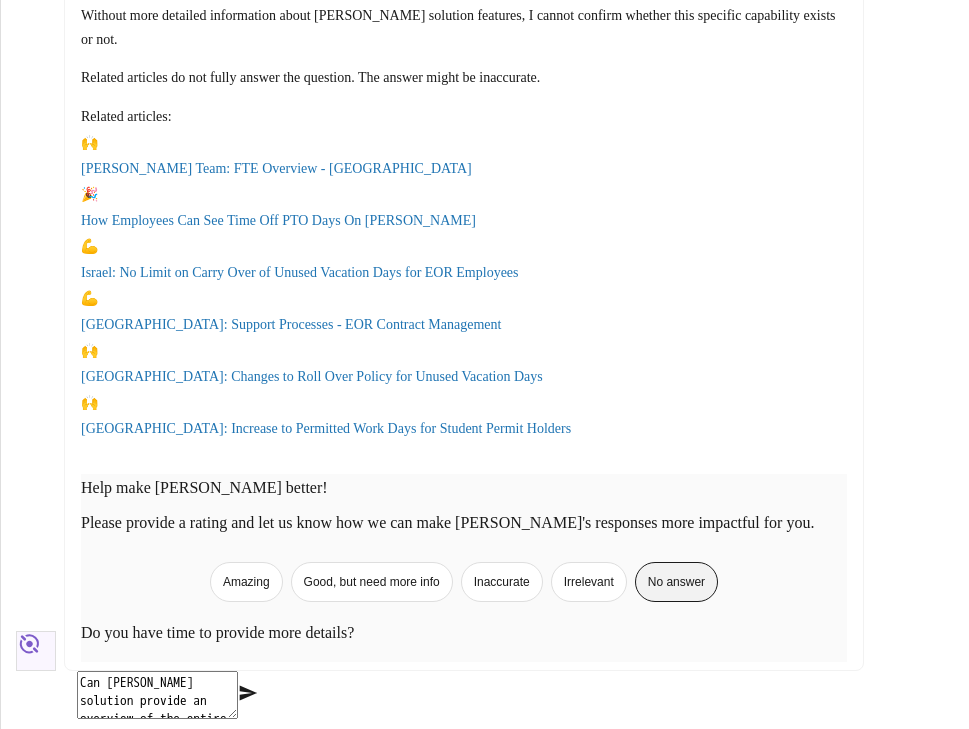 type 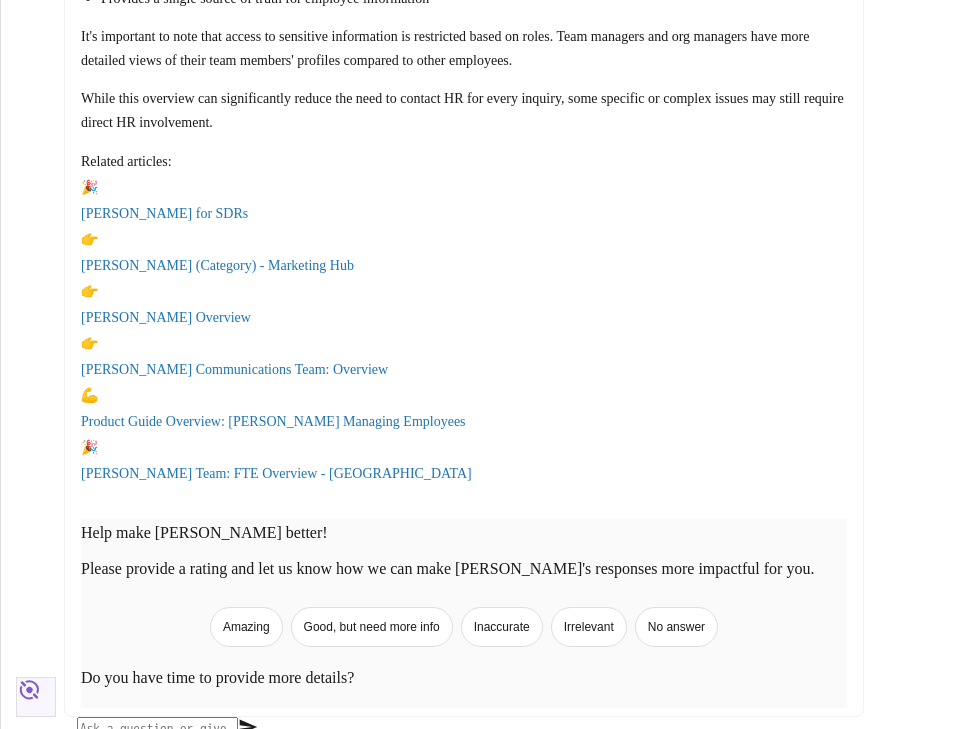 scroll, scrollTop: 4221, scrollLeft: 0, axis: vertical 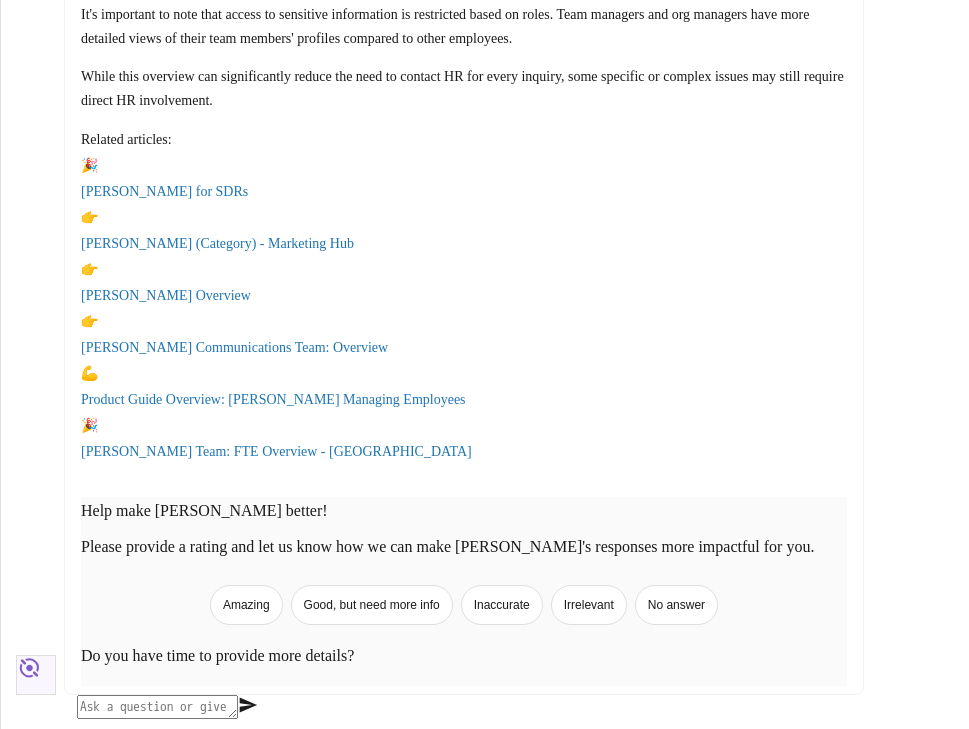 drag, startPoint x: 395, startPoint y: 308, endPoint x: 778, endPoint y: 496, distance: 426.65326 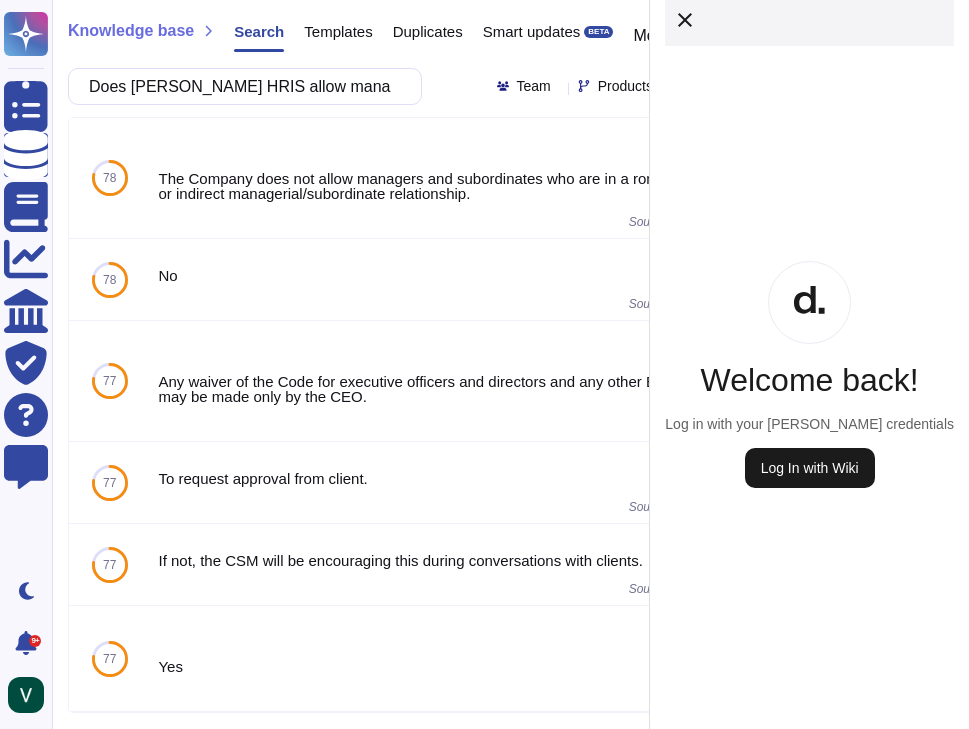 scroll, scrollTop: 0, scrollLeft: 0, axis: both 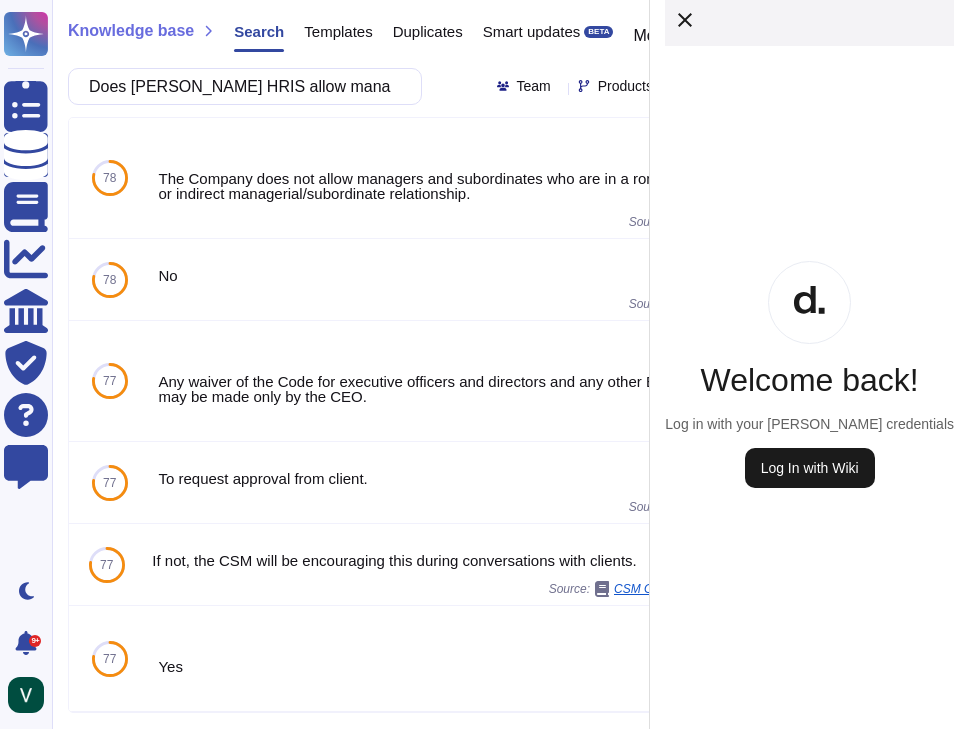 click on "Log In with Wiki" at bounding box center [810, 468] 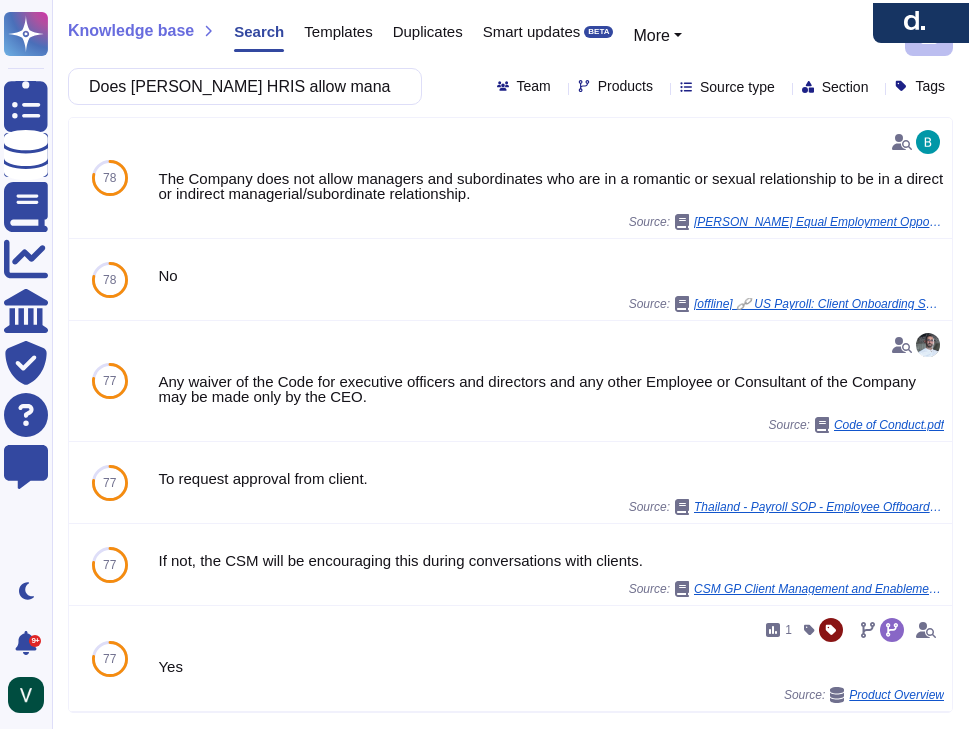 click on "Knowledge base Search Templates Duplicates Smart updates BETA More Does [PERSON_NAME] HRIS allow managers to request interim certificates? Team Products Source type Section Tags 78 The Company does not allow managers and subordinates who are in a romantic or sexual relationship to be in a direct or indirect managerial/subordinate relationship. Source: [PERSON_NAME] Equal Employment Opportunity & Prohibition and Prevention of Discrimination, Harassment and Retaliation Policy.pdf 78 No Source: [offline]   🔗  US Payroll: Client Onboarding SOP .pdf 77 Any waiver of the Code for executive officers and directors and any other Employee or Consultant of the Company may be made only by the CEO. Source: Code of Conduct.pdf 77 To request approval from client. Source: Thailand - Payroll SOP - Employee Offboarding.pdf 77 If not, the CSM will be encouraging this during conversations with clients. Source: CSM GP Client Management and Enablement.pdf 77 1 Yes Source: Product Overview 77 Source: Preferred Partner: Arc.pdf 77 9 Source: 77 0" at bounding box center [510, 364] 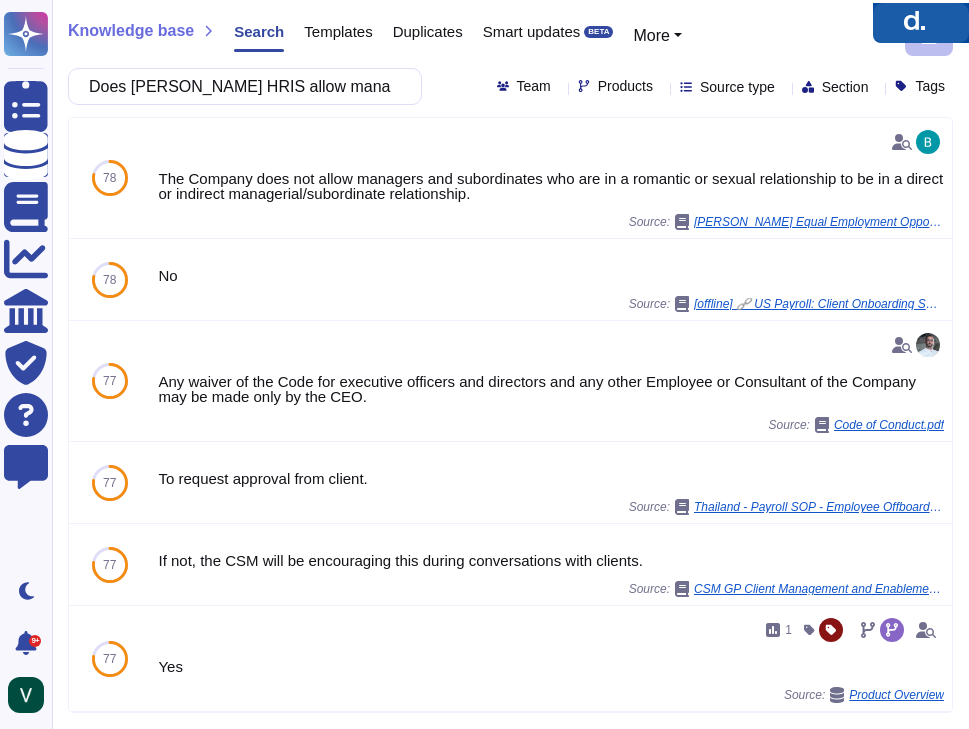 click at bounding box center (921, 23) 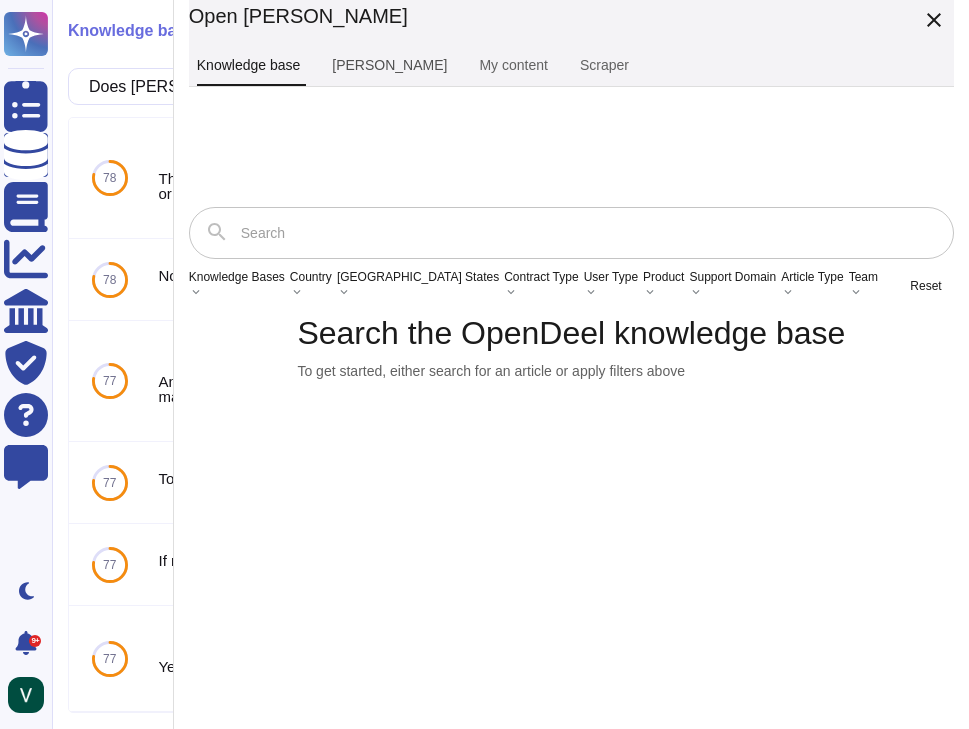click on "[PERSON_NAME]" at bounding box center (389, 66) 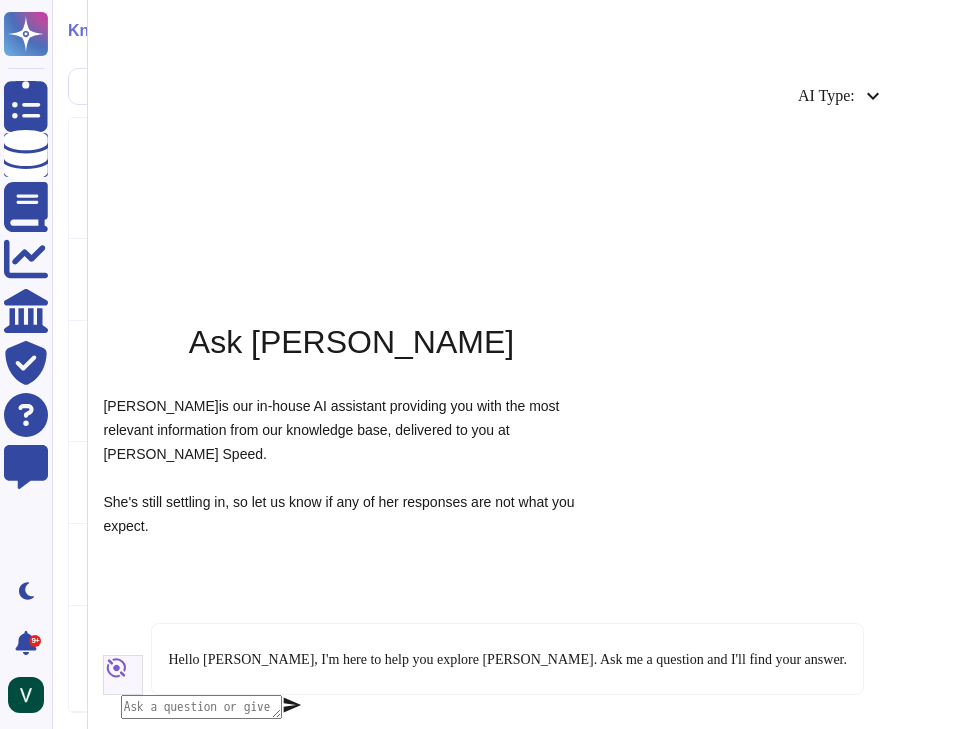 scroll, scrollTop: 201, scrollLeft: 0, axis: vertical 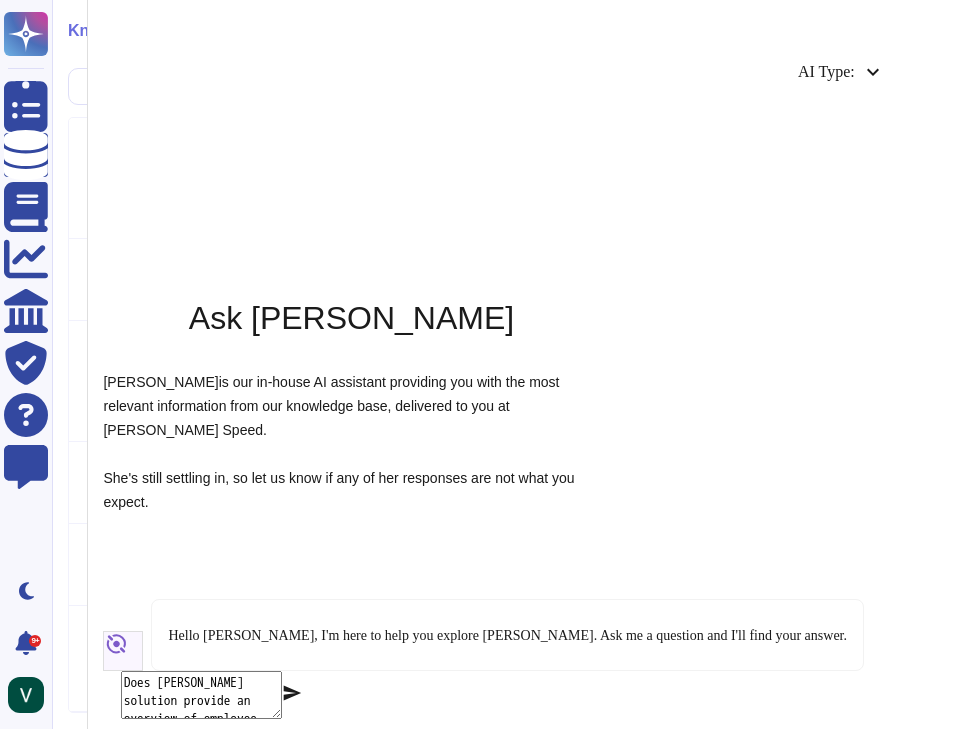 type on "Does [PERSON_NAME] solution provide an overview of employee [DEMOGRAPHIC_DATA] components like notice period, salary, and probationary period?" 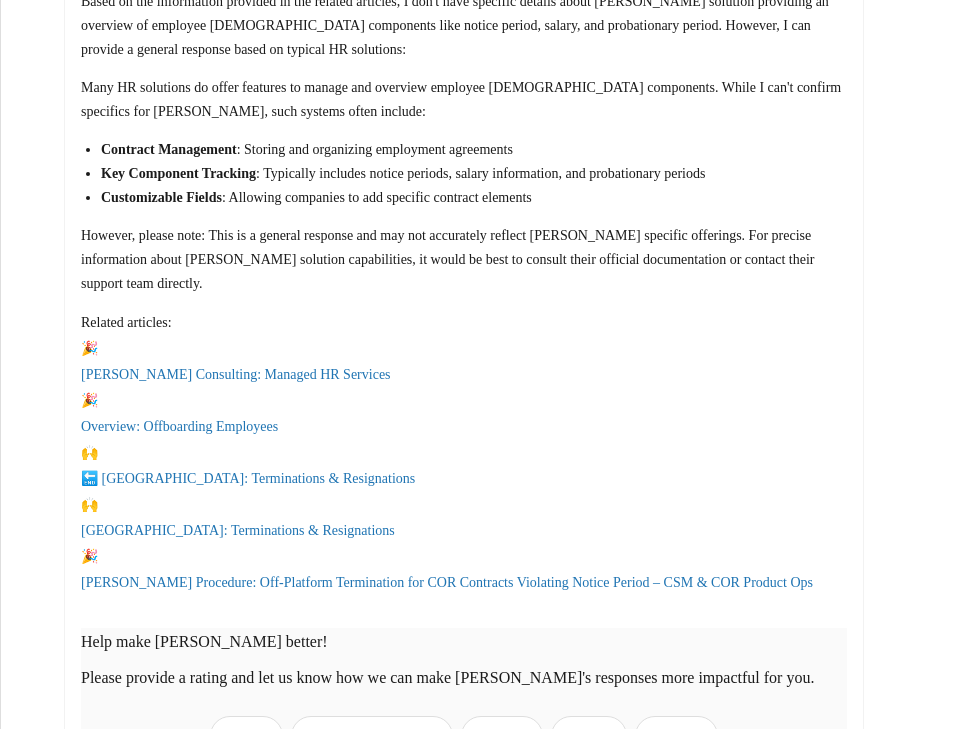 scroll, scrollTop: 926, scrollLeft: 0, axis: vertical 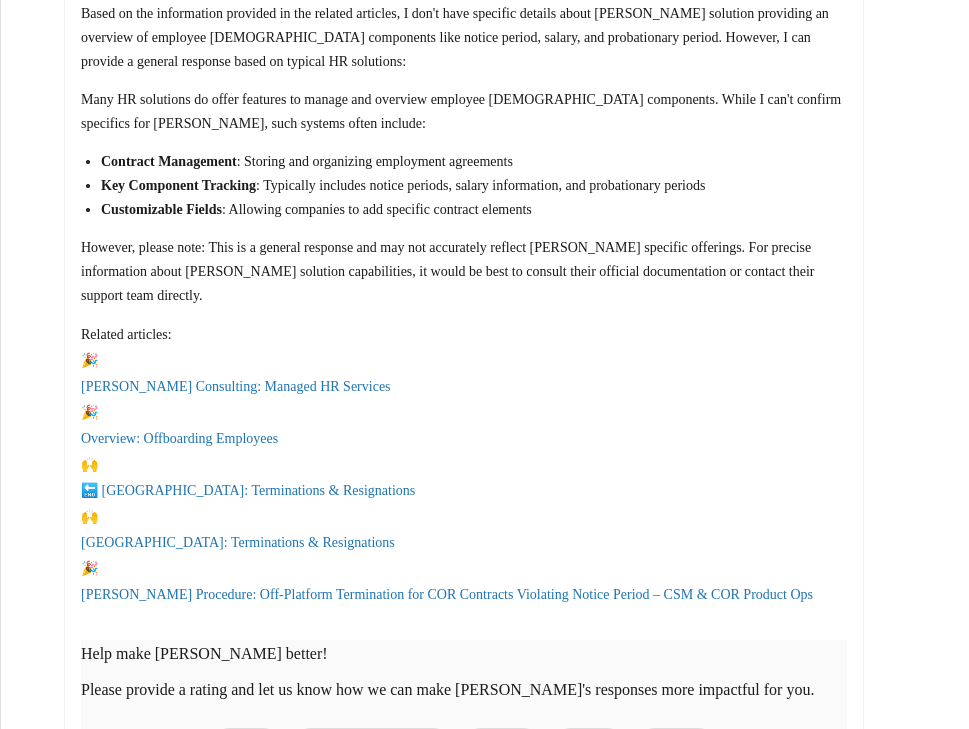 drag, startPoint x: 397, startPoint y: 161, endPoint x: 636, endPoint y: 367, distance: 315.52655 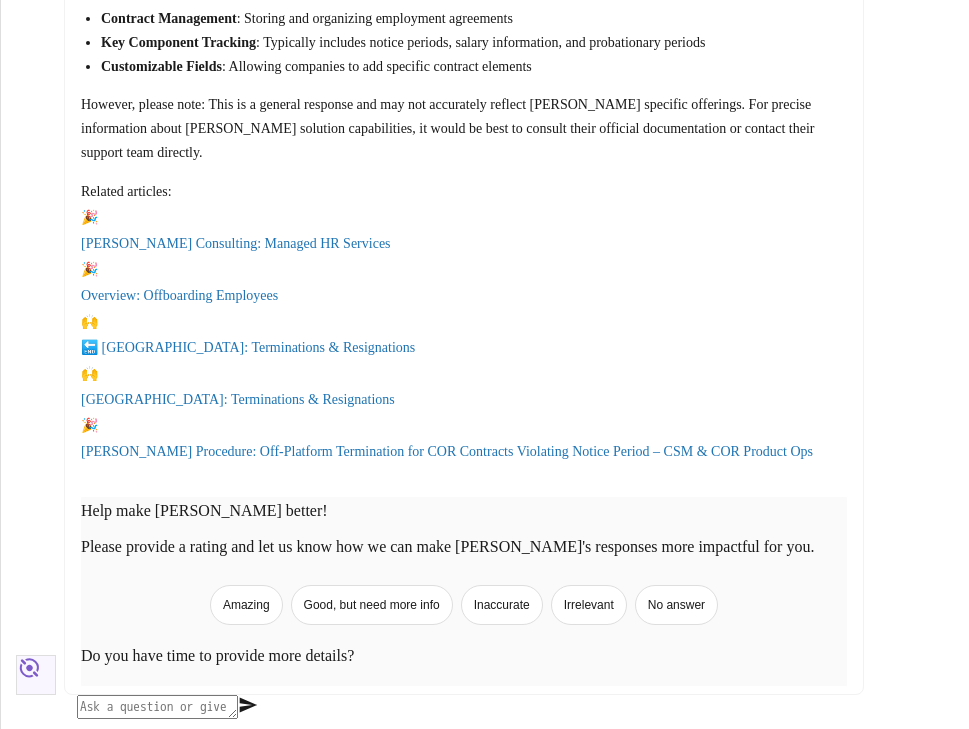 scroll, scrollTop: 1401, scrollLeft: 0, axis: vertical 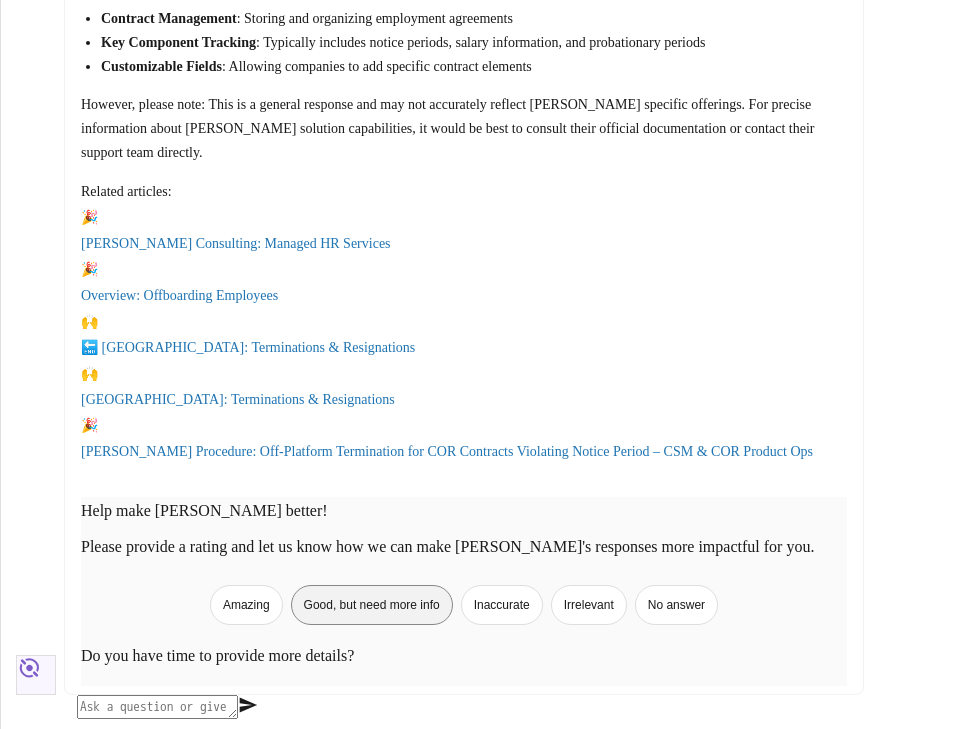 drag, startPoint x: 594, startPoint y: 397, endPoint x: 600, endPoint y: 408, distance: 12.529964 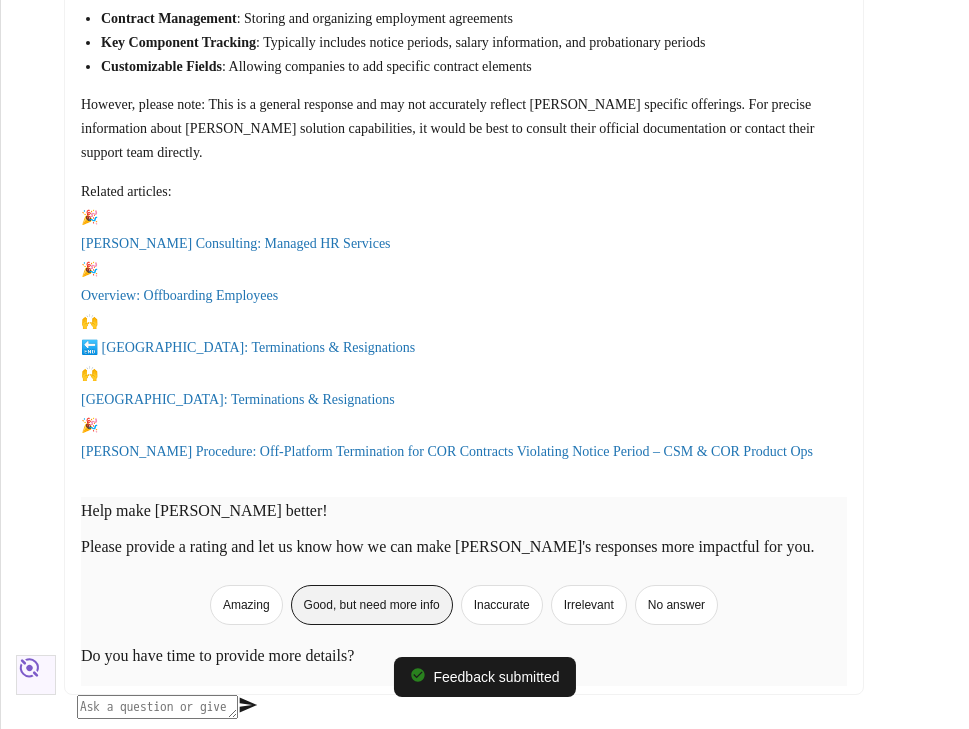 scroll, scrollTop: 1391, scrollLeft: 0, axis: vertical 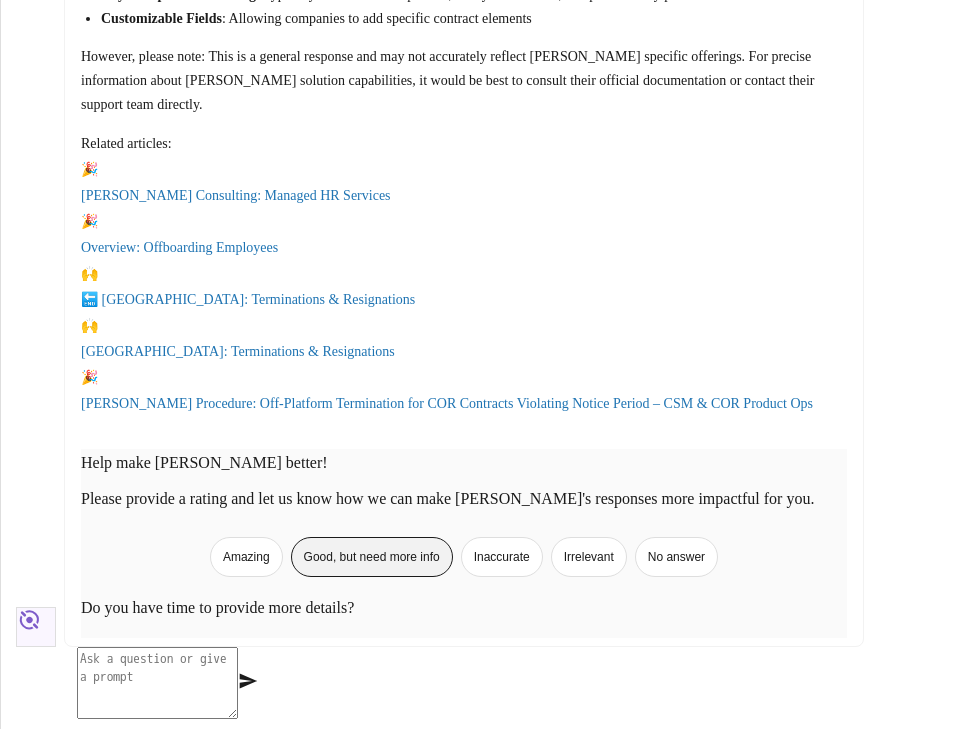 type on "Can [PERSON_NAME] solution store psychological risk assessment protocols for employees, managers, and HR, and can assessment measures for teams be integrated back into the HCM?" 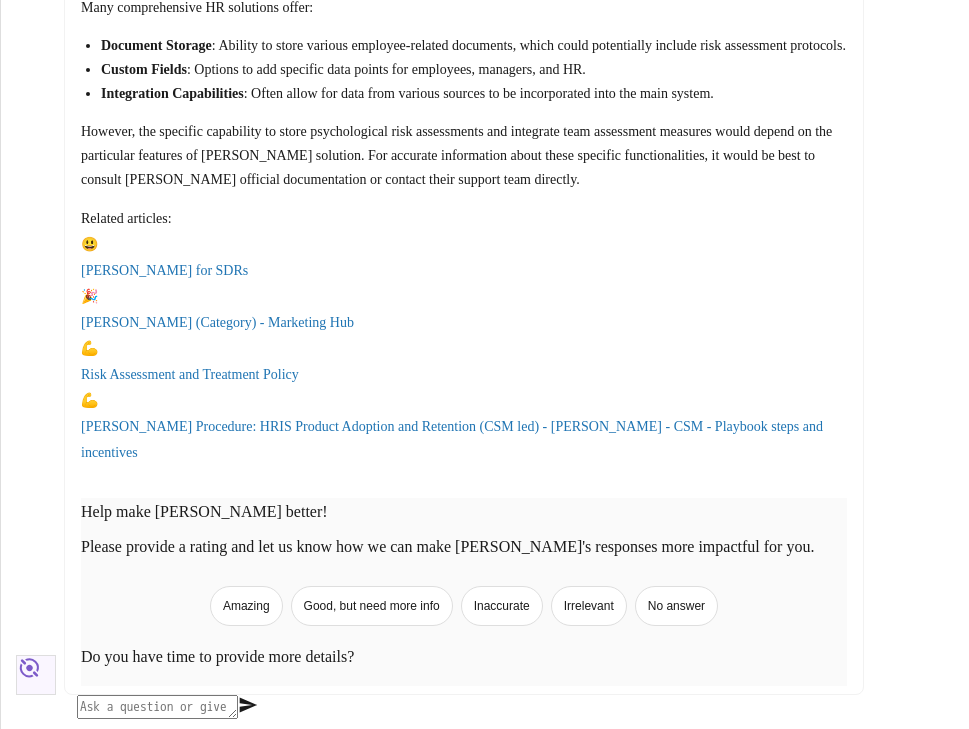 scroll, scrollTop: 2689, scrollLeft: 0, axis: vertical 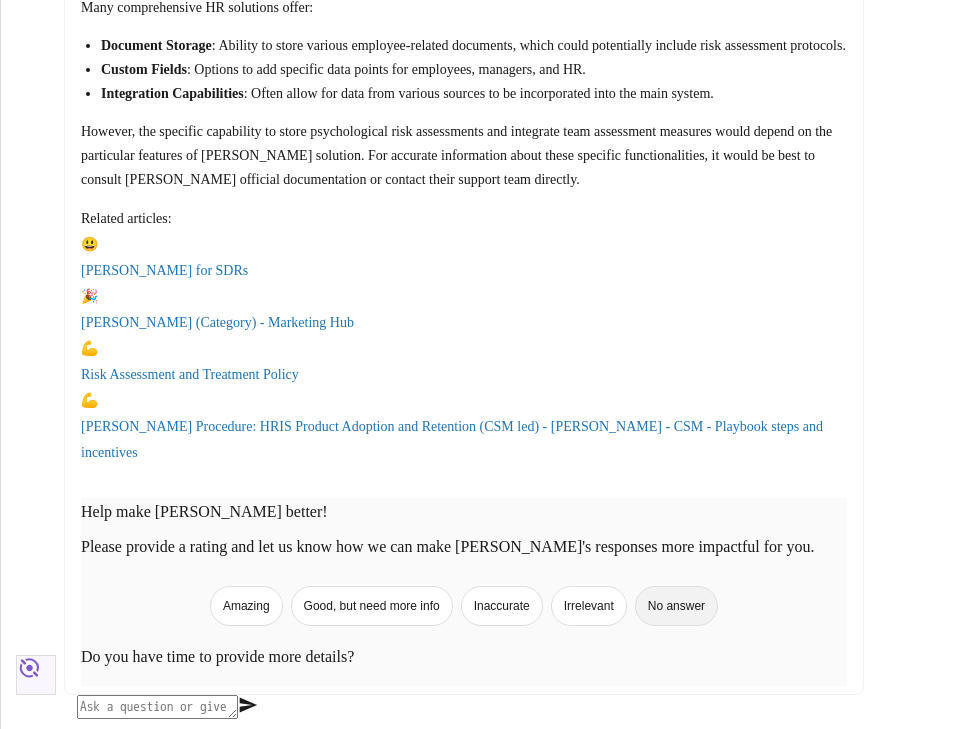 click on "No answer" at bounding box center (676, 606) 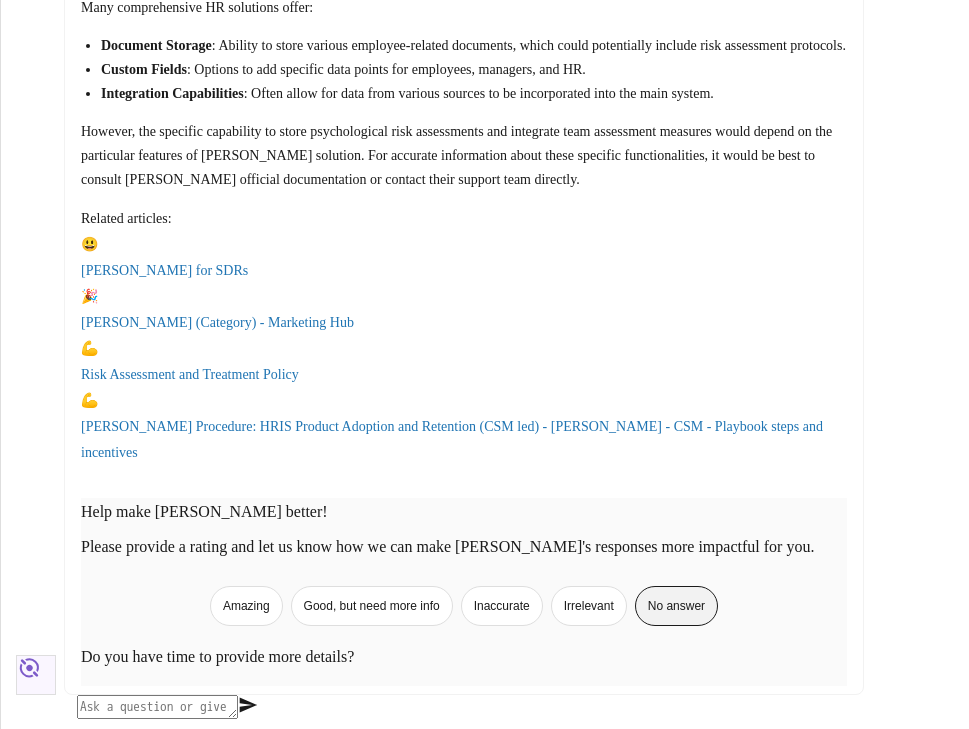 scroll, scrollTop: 2679, scrollLeft: 0, axis: vertical 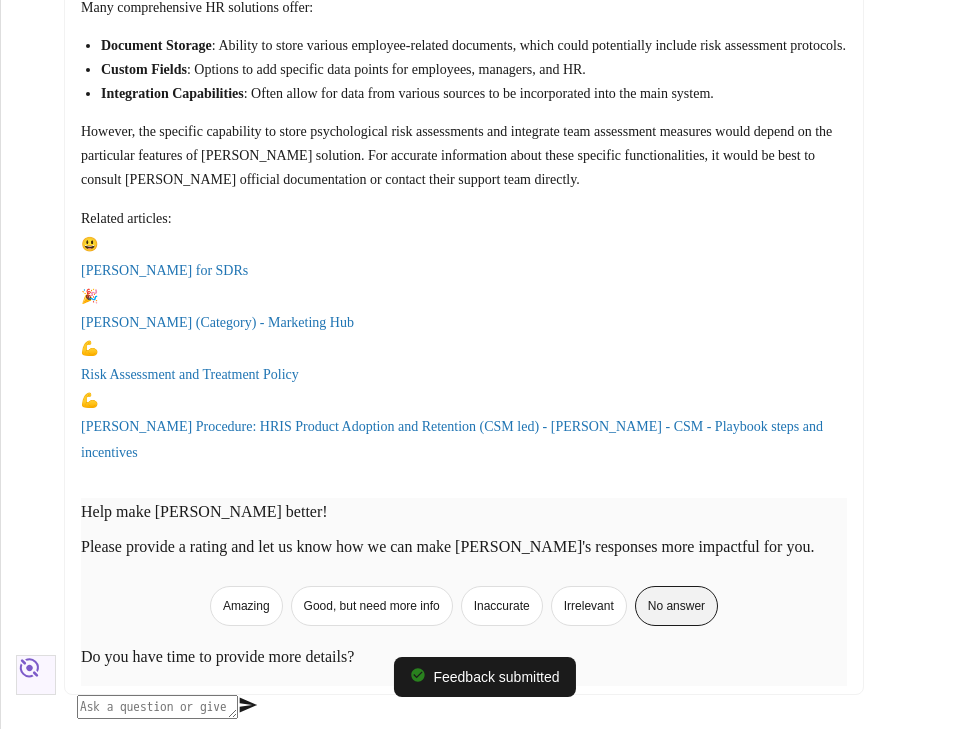 click at bounding box center (157, 707) 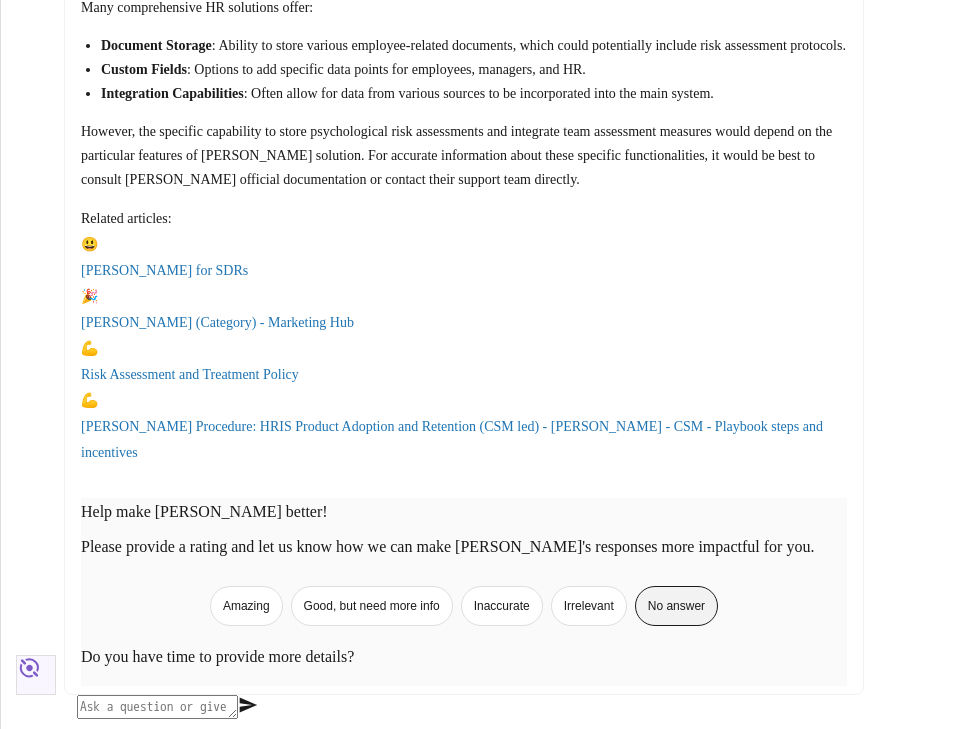 paste on "Can [PERSON_NAME] solution link to external benefit portals like Jobrad, MPP, and Wellpass?" 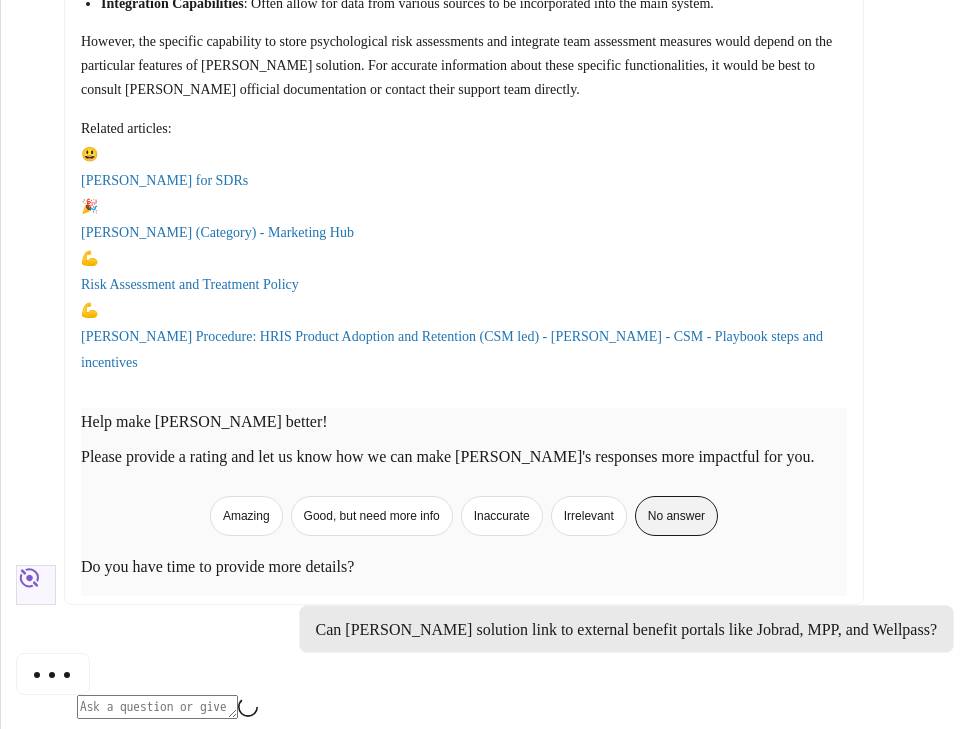 scroll, scrollTop: 2844, scrollLeft: 0, axis: vertical 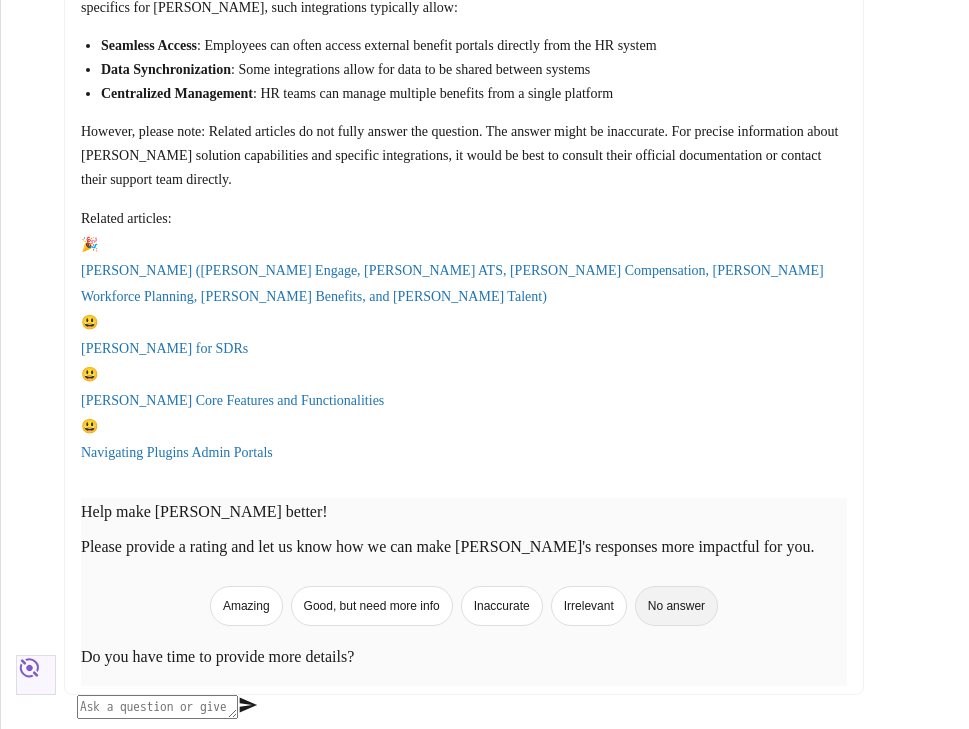 click on "No answer" at bounding box center (676, 606) 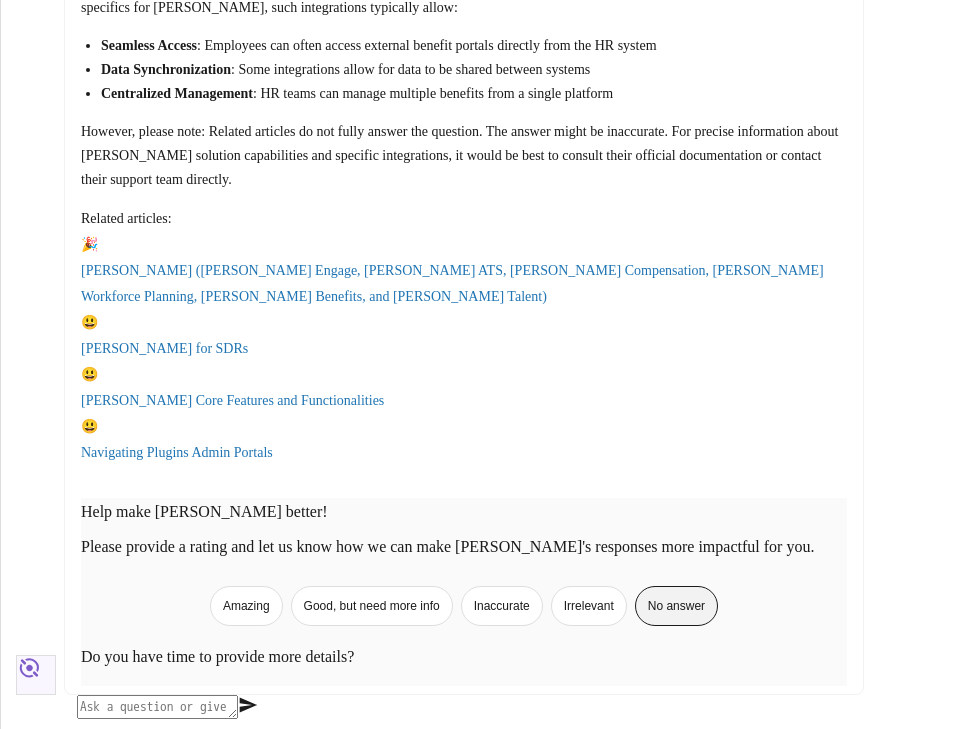 scroll, scrollTop: 3816, scrollLeft: 0, axis: vertical 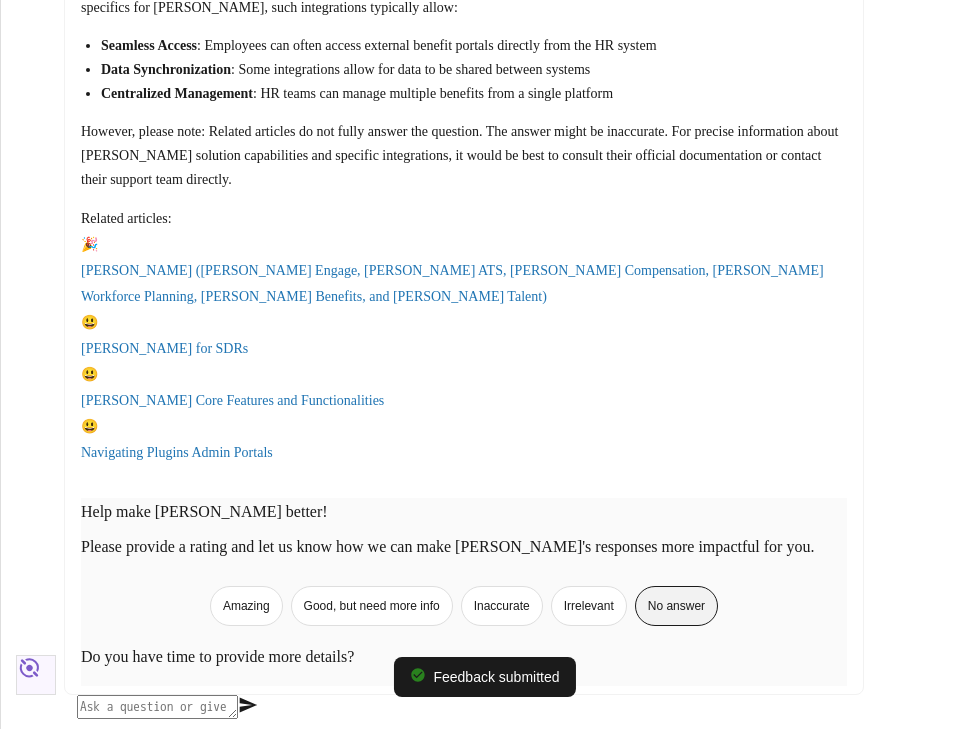 click at bounding box center [157, 707] 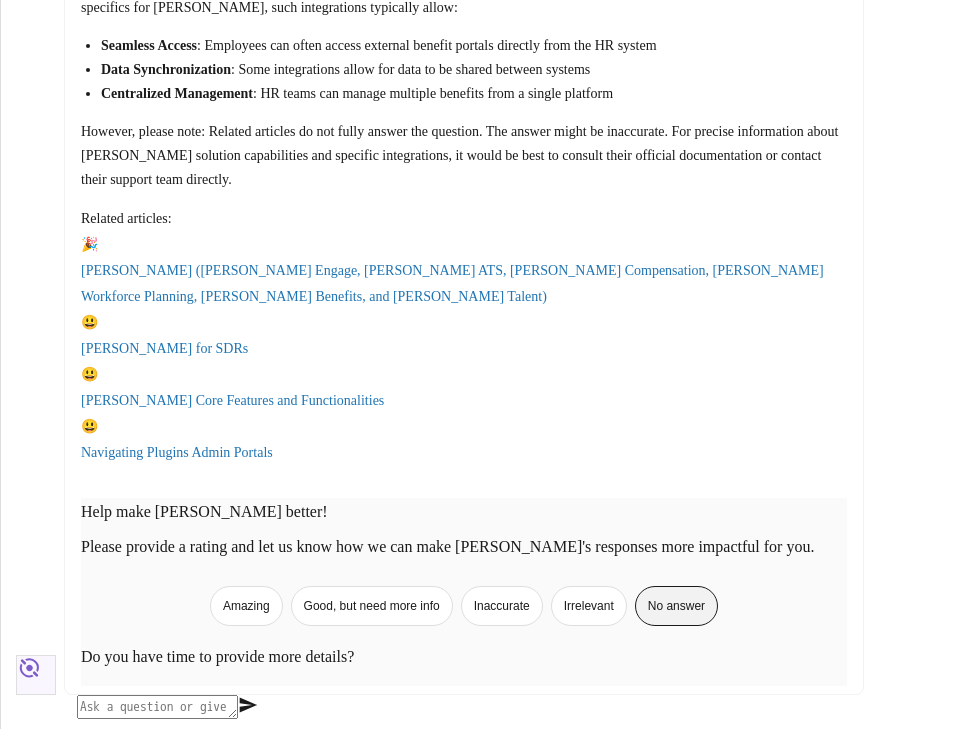 paste on "Can [PERSON_NAME] solution allow managers to maintain content for their own teams within the knowledge base?" 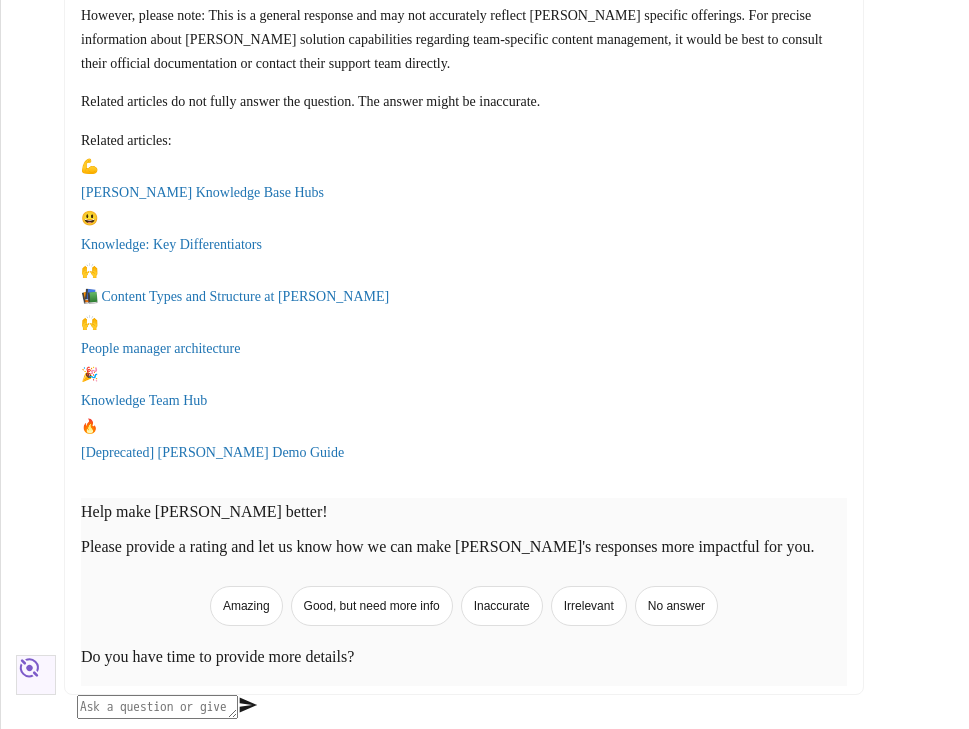 scroll, scrollTop: 4356, scrollLeft: 0, axis: vertical 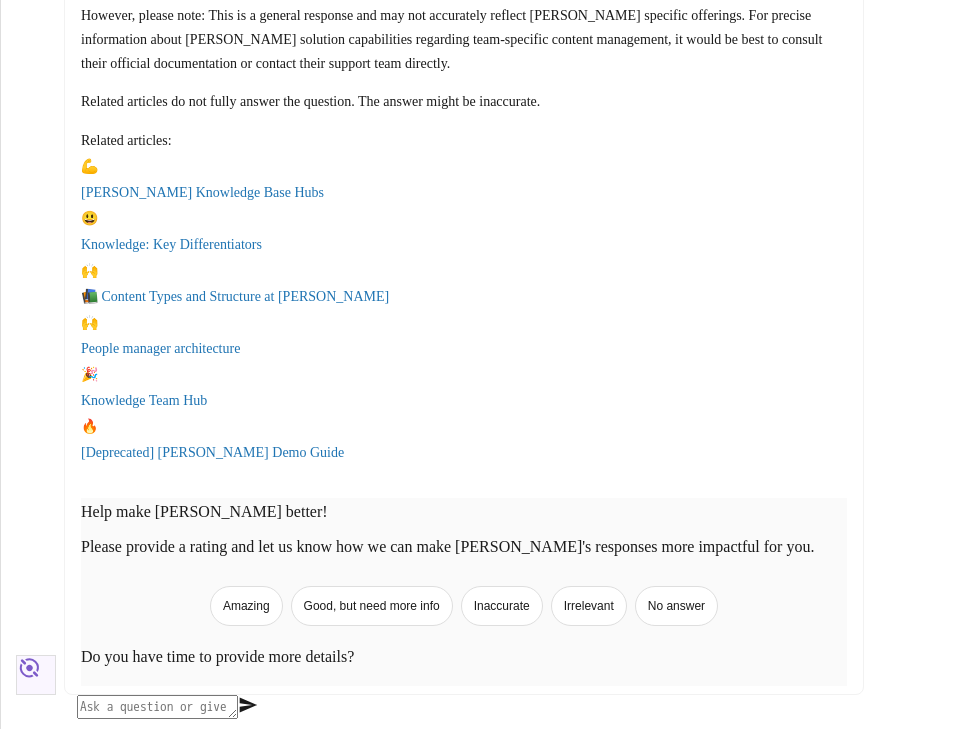 drag, startPoint x: 640, startPoint y: 456, endPoint x: 586, endPoint y: 624, distance: 176.4653 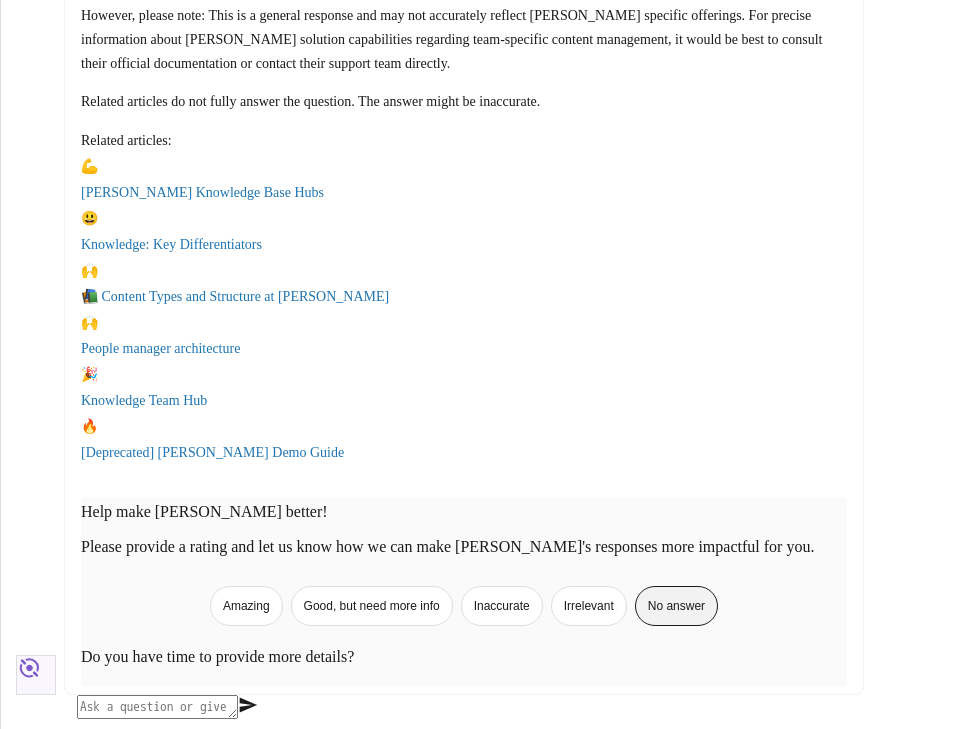 click at bounding box center (157, 707) 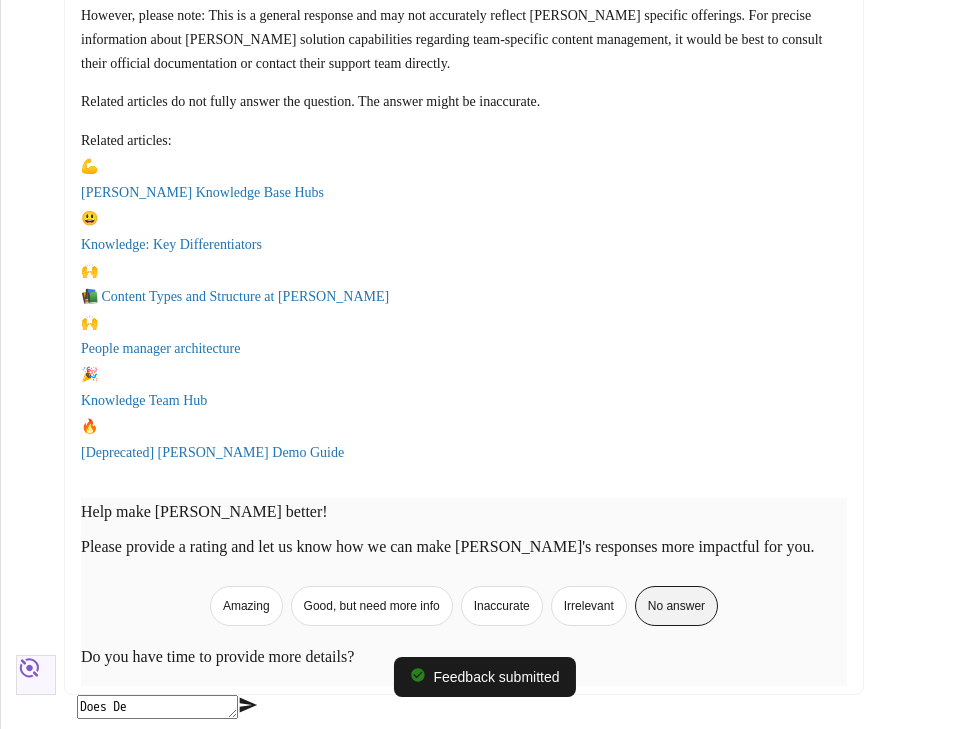 scroll, scrollTop: 5002, scrollLeft: 0, axis: vertical 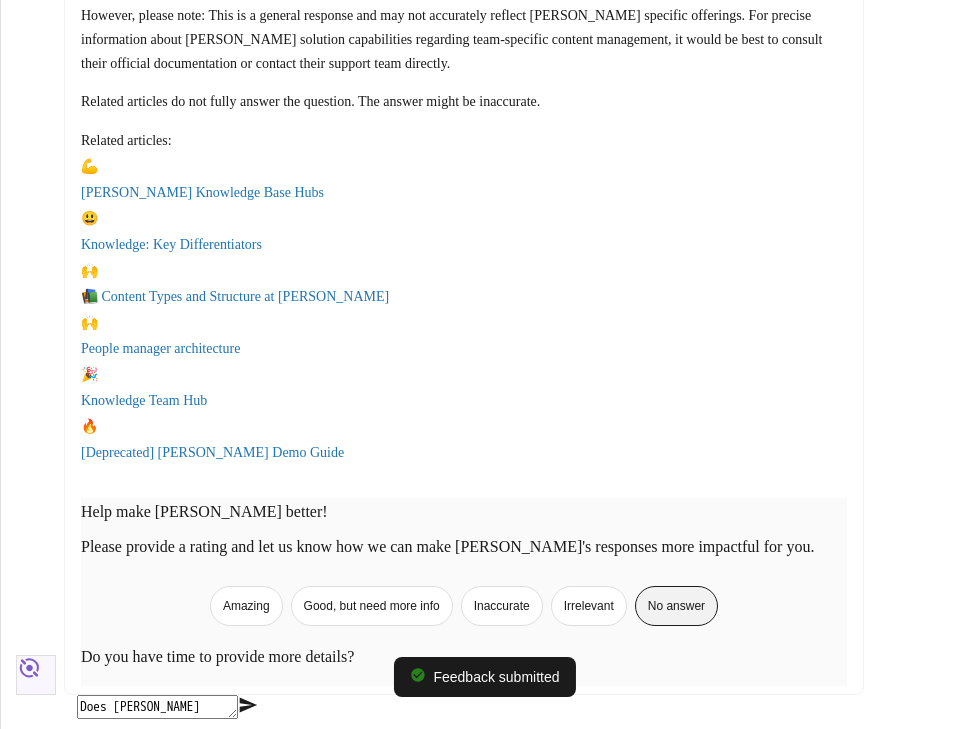 click on "Does [PERSON_NAME] system" at bounding box center [157, 707] 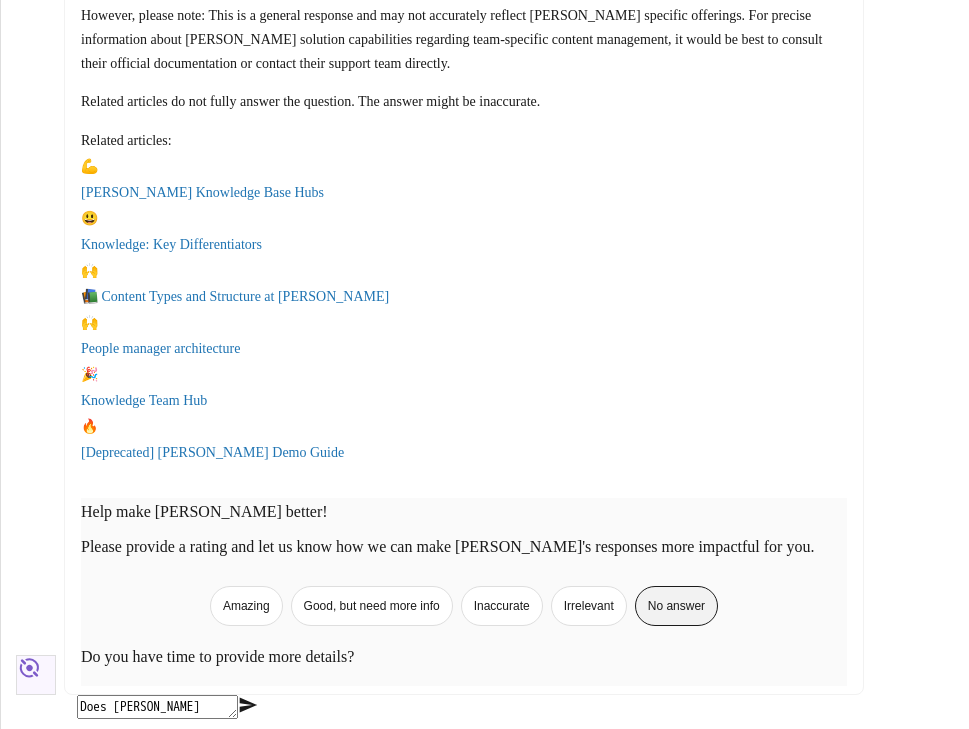 paste on "allow the creation of client's knowledge base" 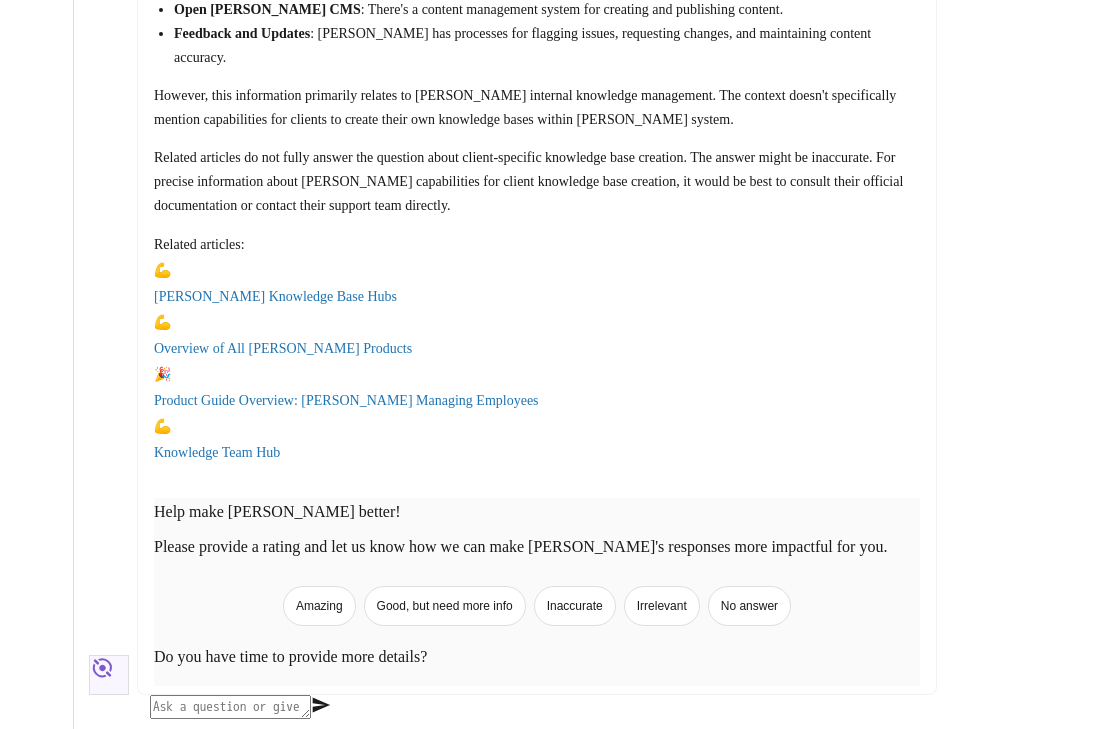 scroll, scrollTop: 6052, scrollLeft: 0, axis: vertical 